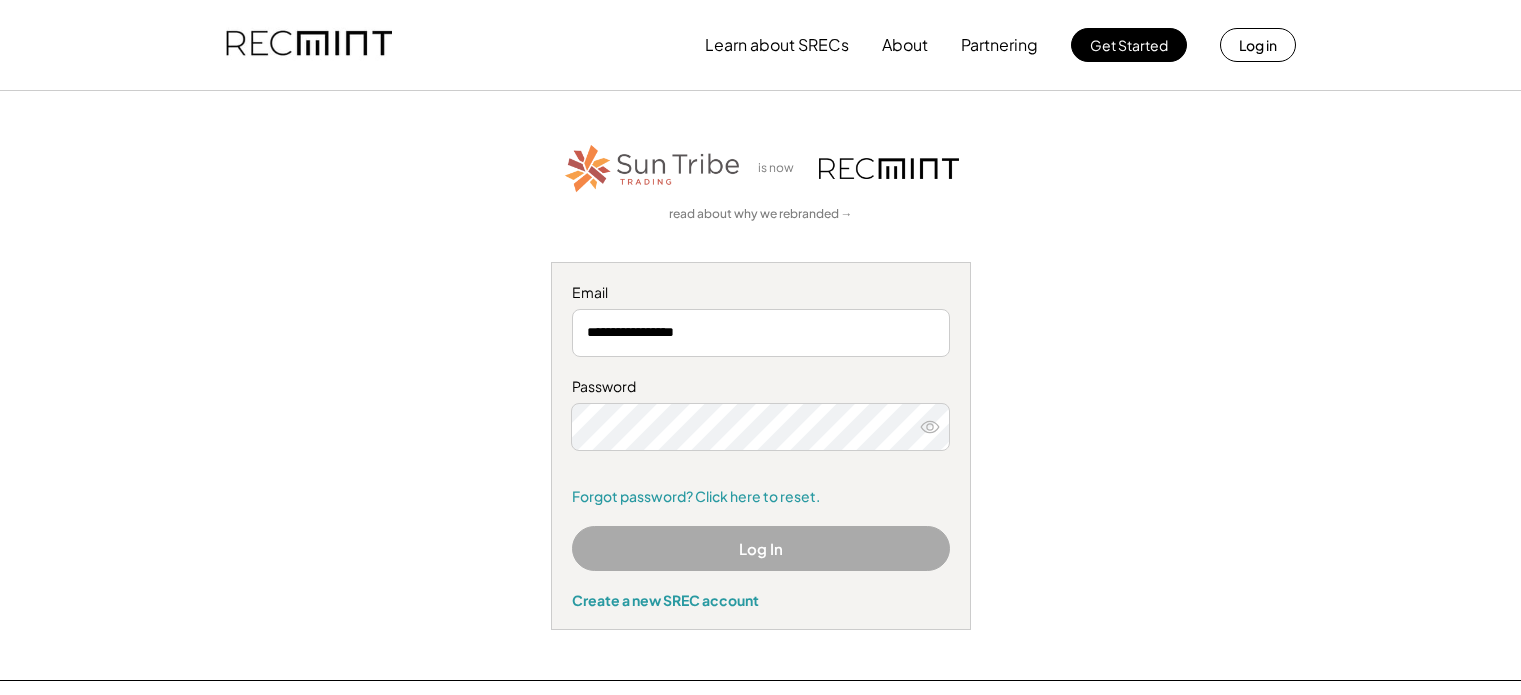 scroll, scrollTop: 0, scrollLeft: 0, axis: both 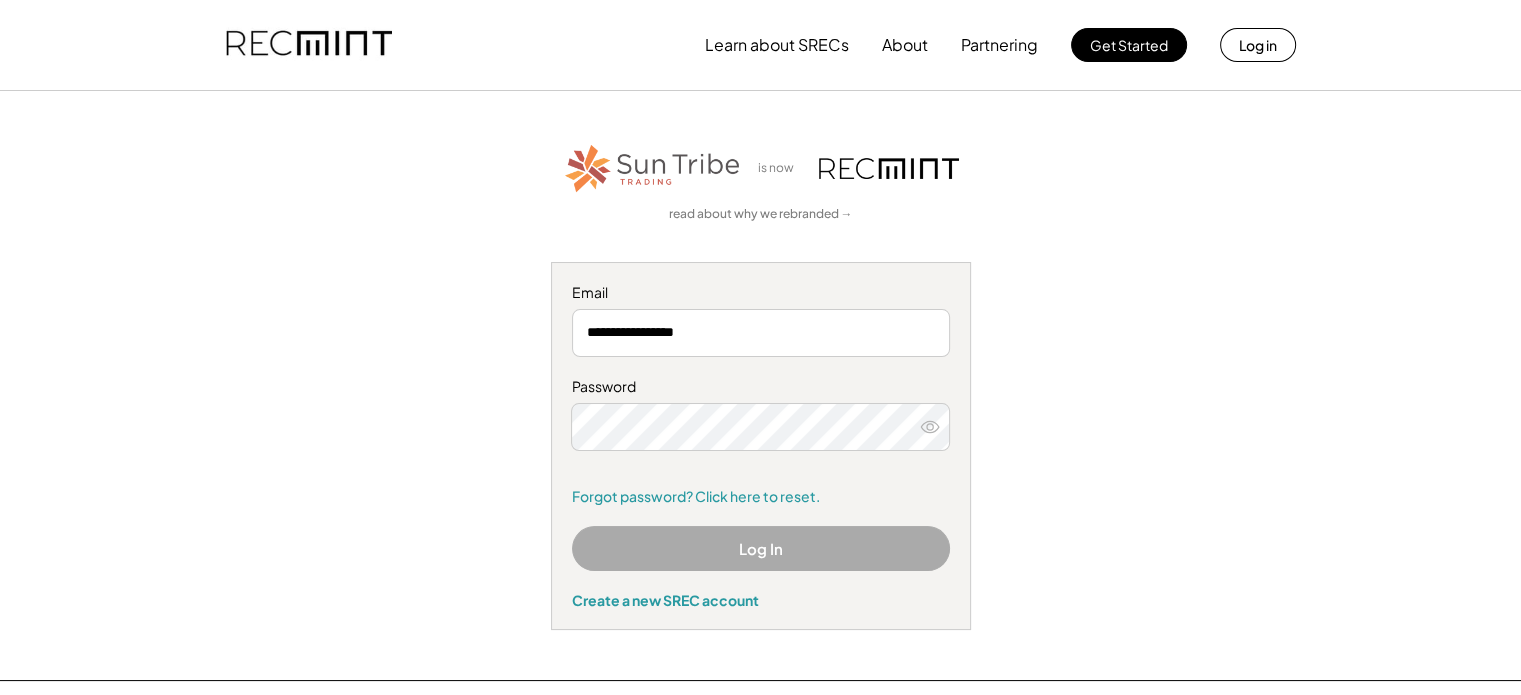 click on "Log In" at bounding box center (761, 548) 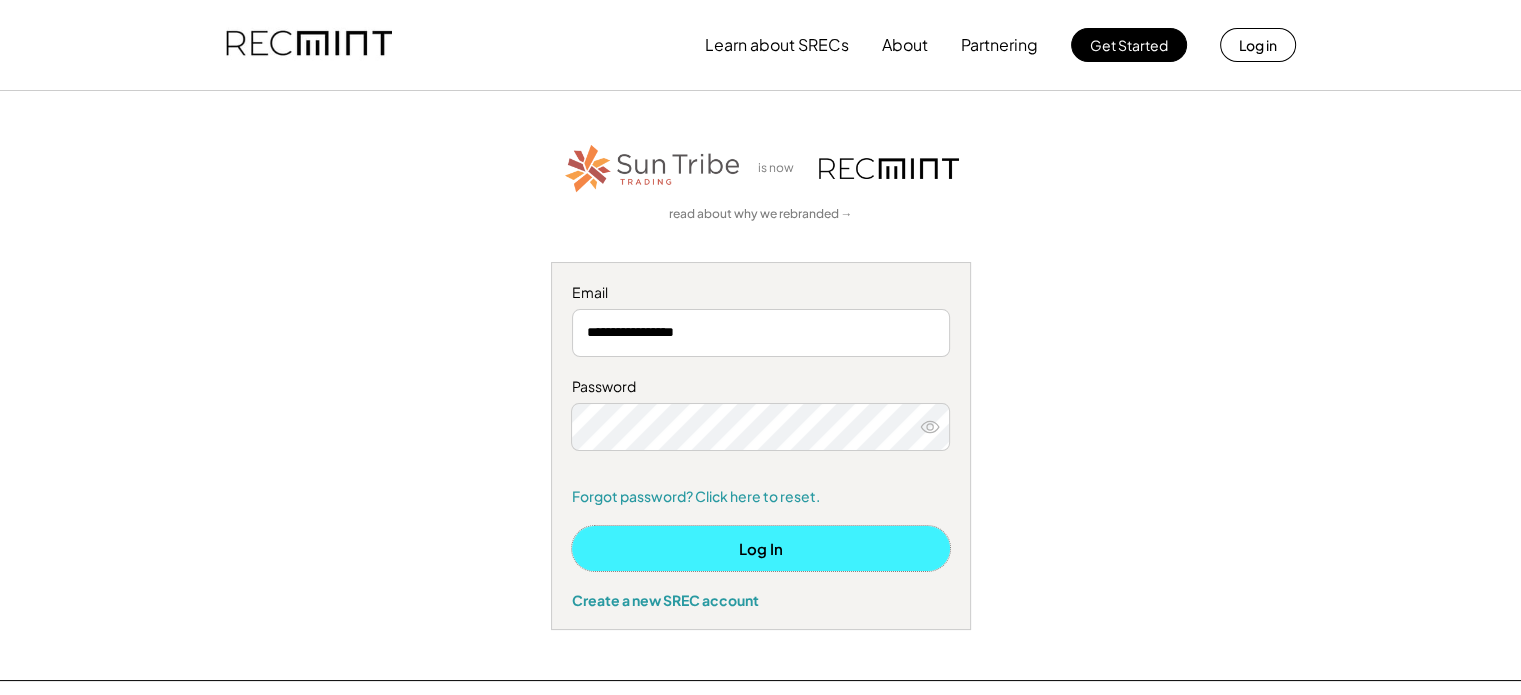 click on "Log In" at bounding box center [761, 548] 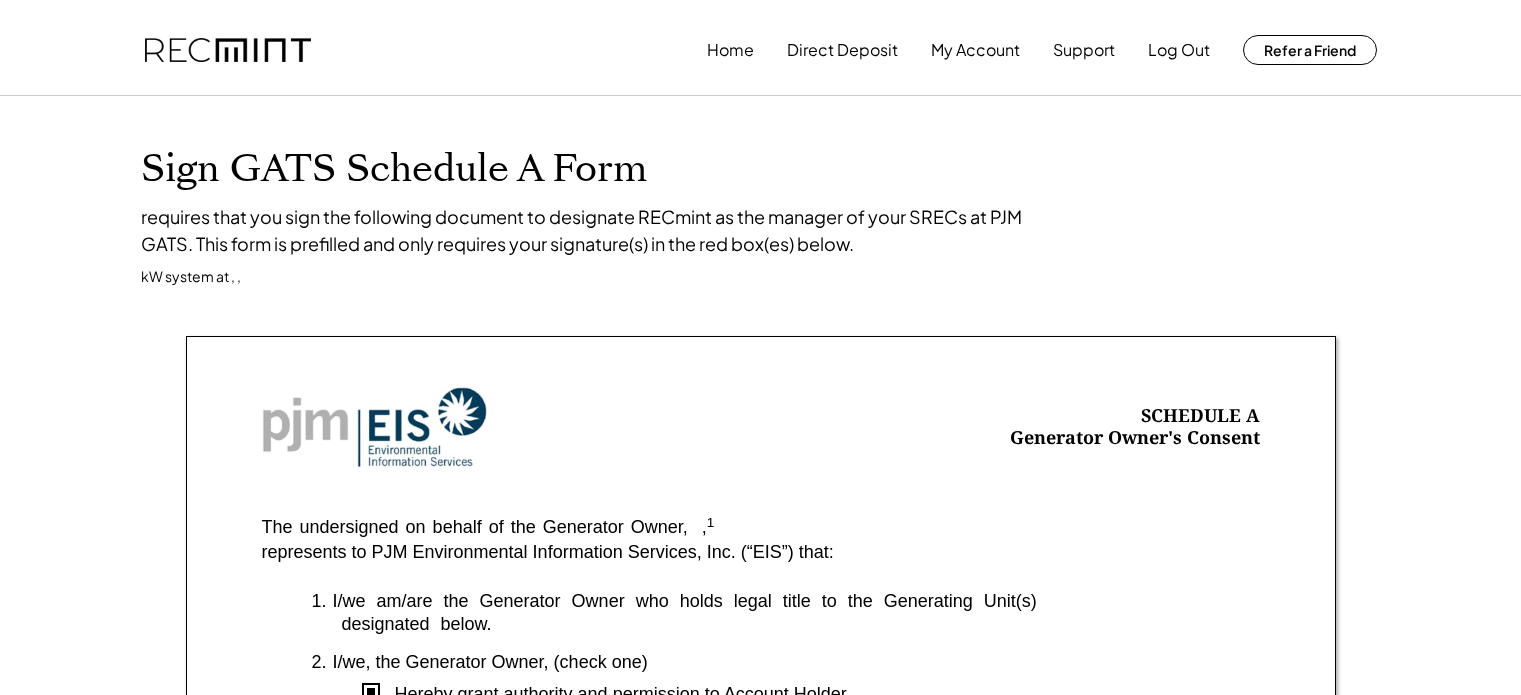 scroll, scrollTop: 0, scrollLeft: 0, axis: both 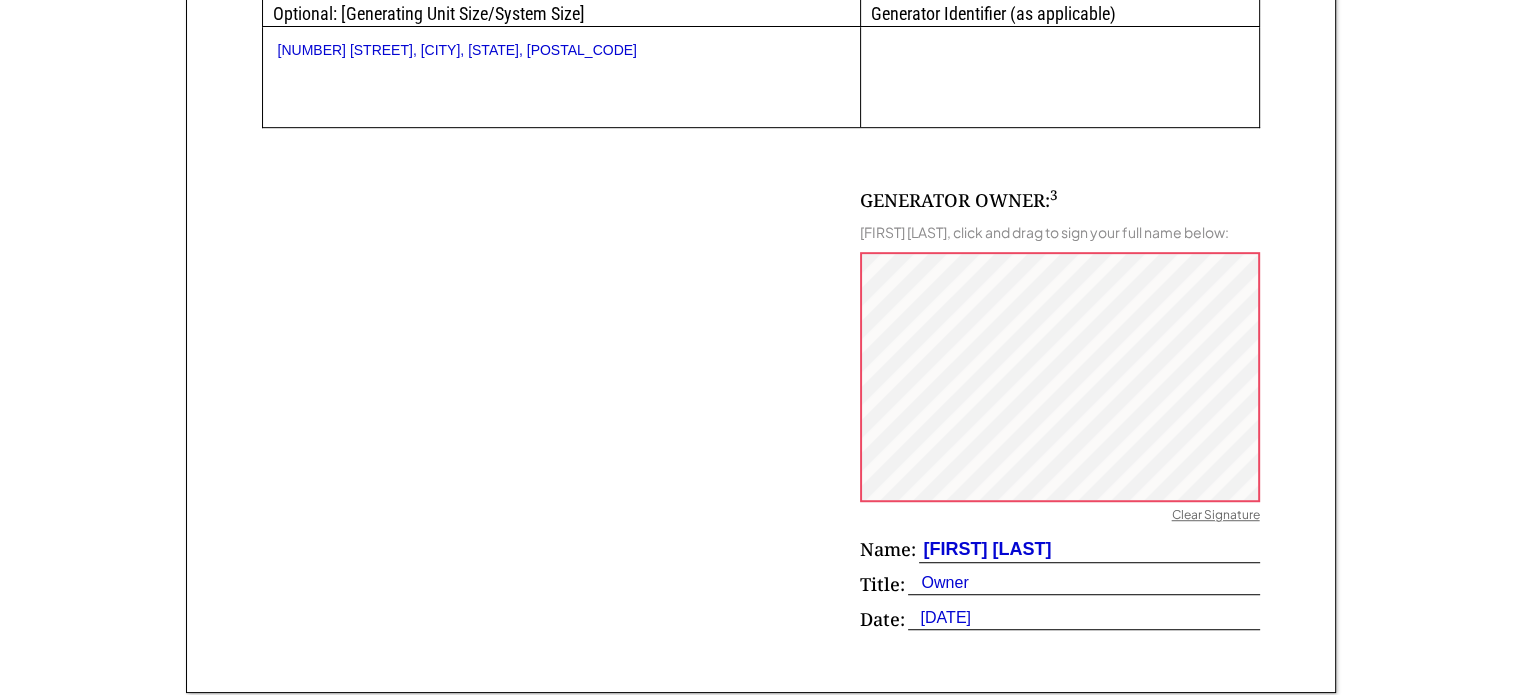 click on "[FIRST] [LAST]" at bounding box center (985, 549) 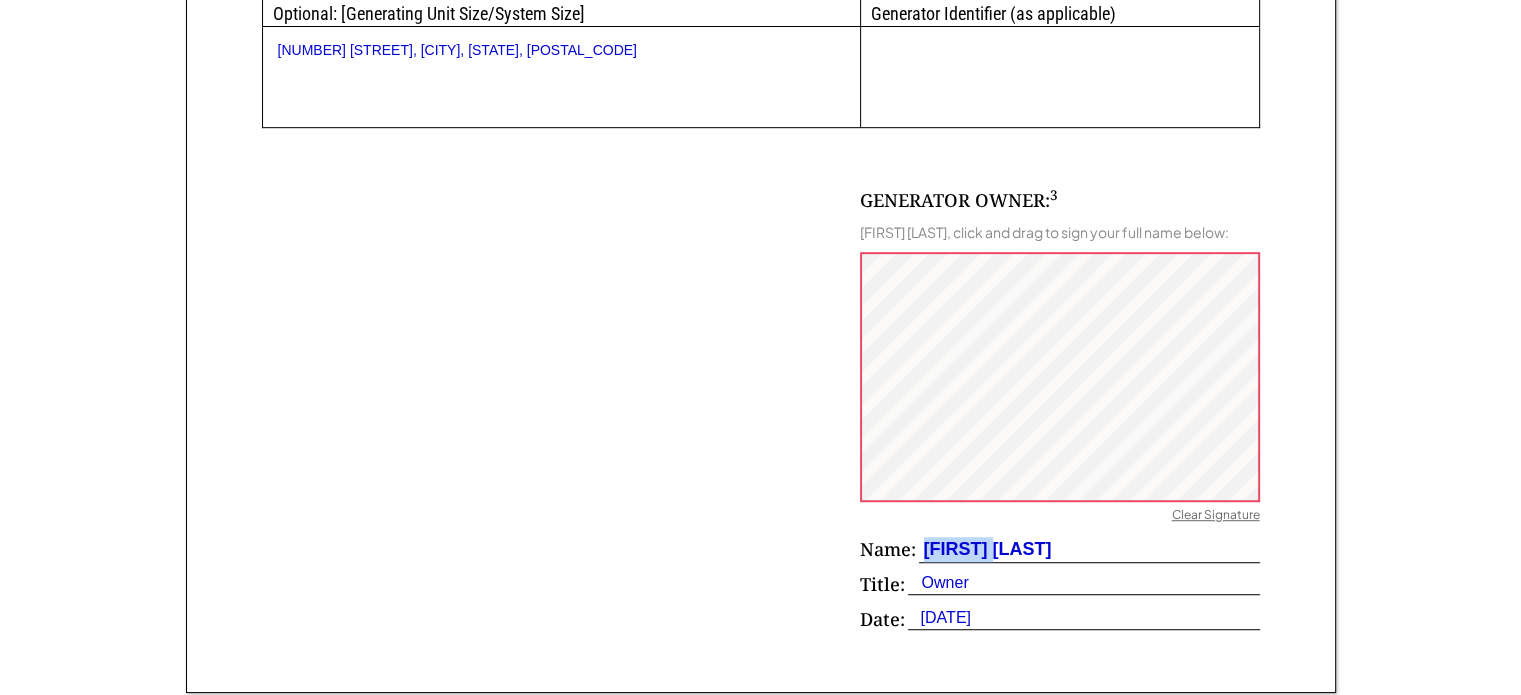 click on "Richard Hall" at bounding box center [985, 549] 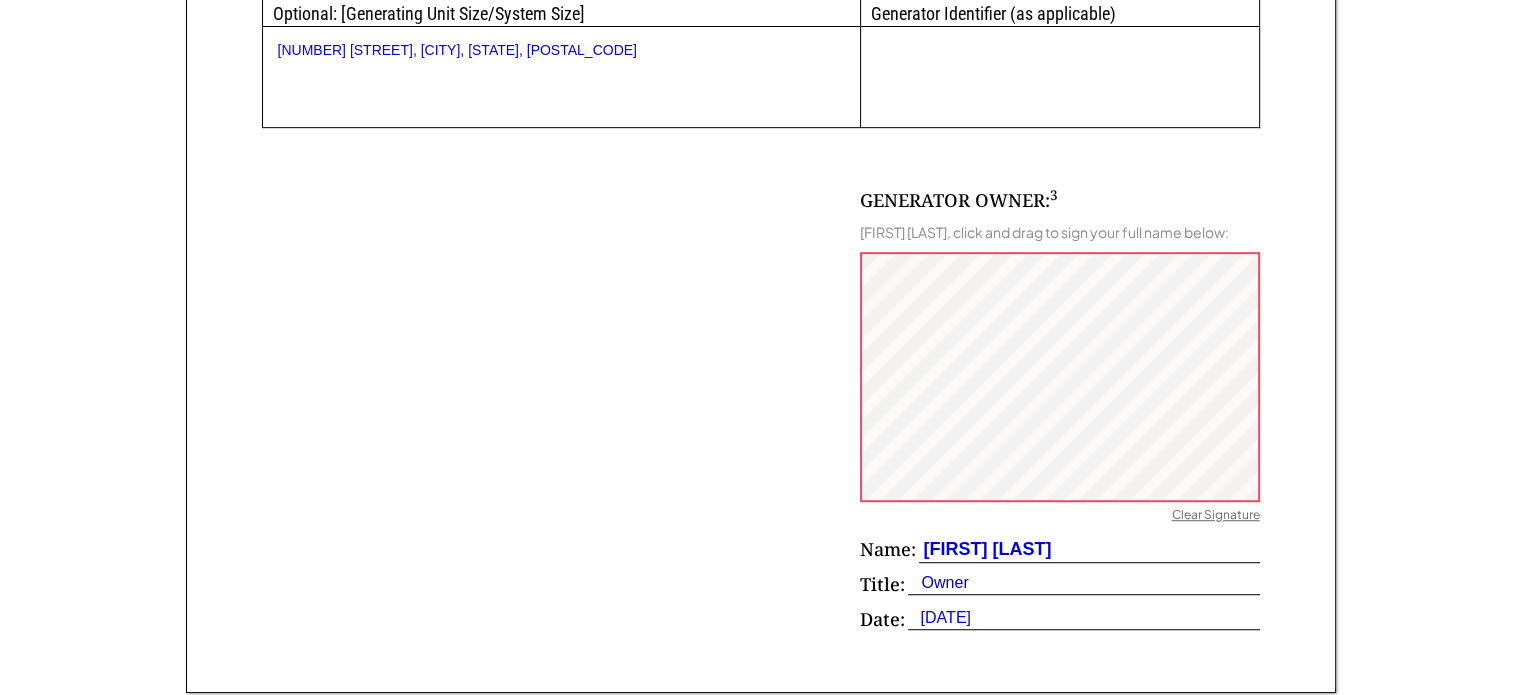 click on "GENERATOR OWNER: 3 Richard Hall, click and drag to sign your full name below:  Clear Signature Save Signature Name: Richard Hall Title: Owner Date: 7/07/25" at bounding box center (761, 385) 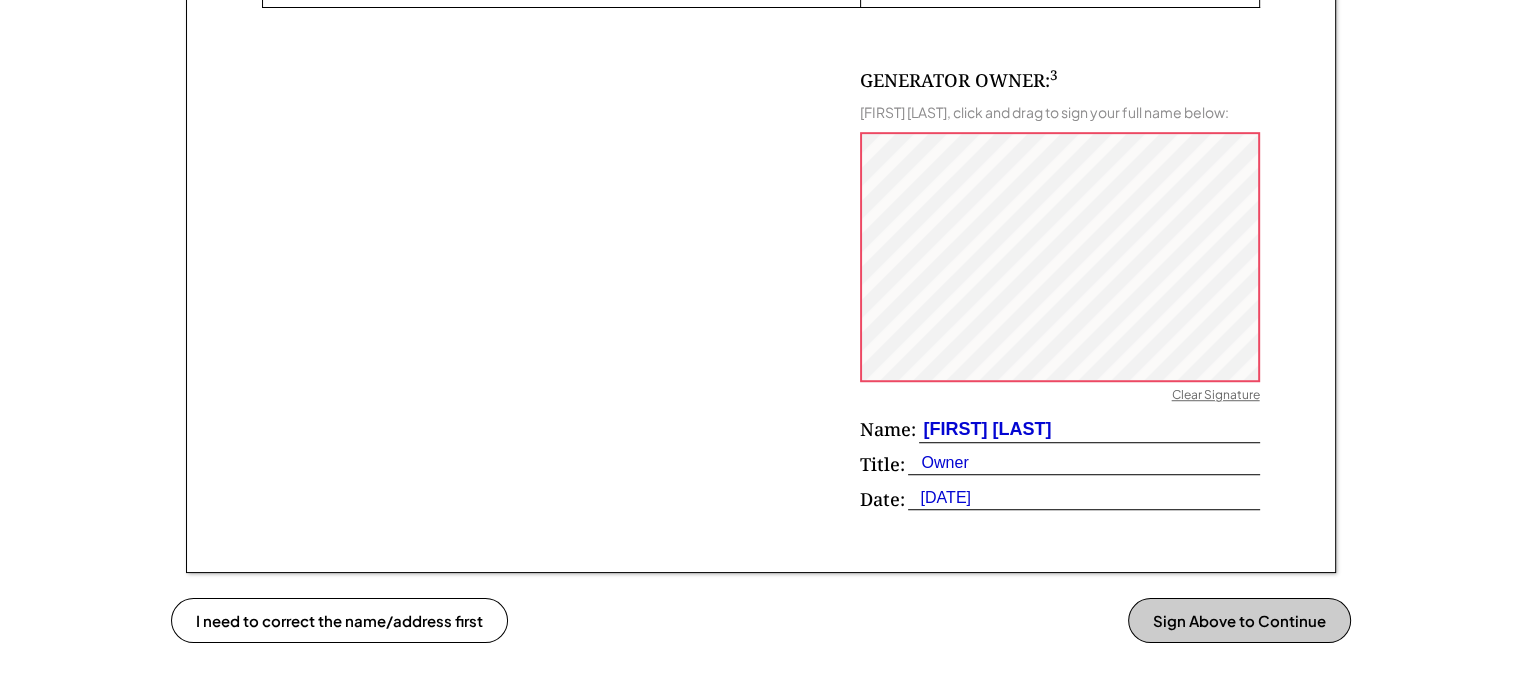 scroll, scrollTop: 1240, scrollLeft: 0, axis: vertical 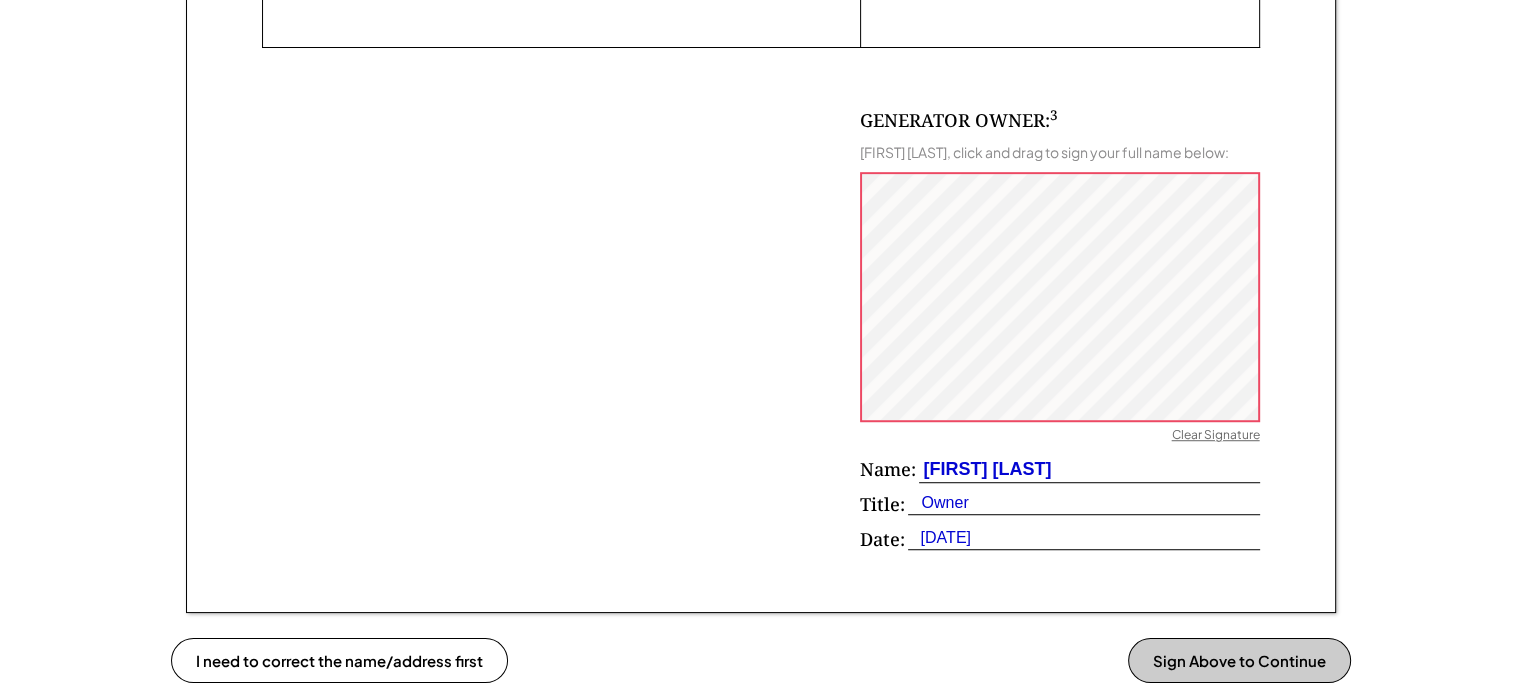 click on "Richard Hall" at bounding box center [985, 469] 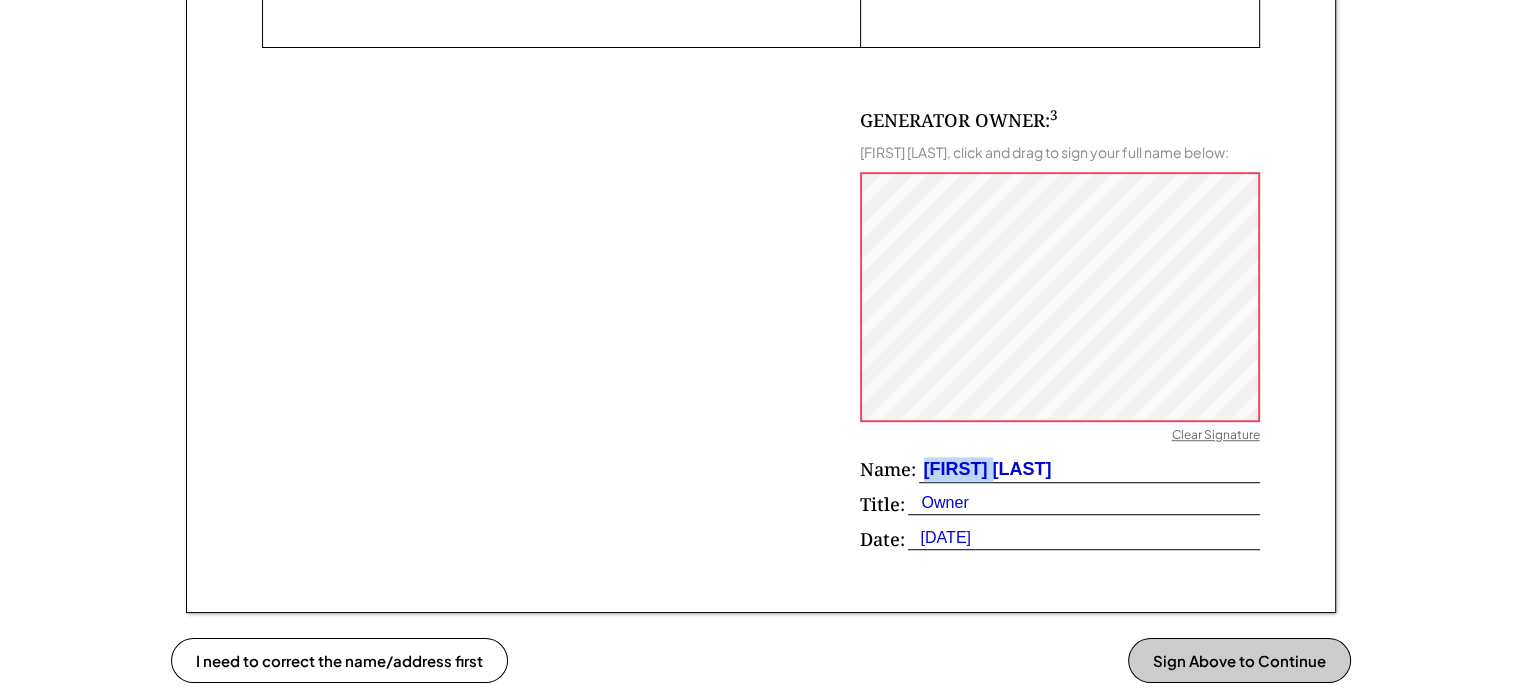click on "[FIRST] [LAST]" at bounding box center (985, 469) 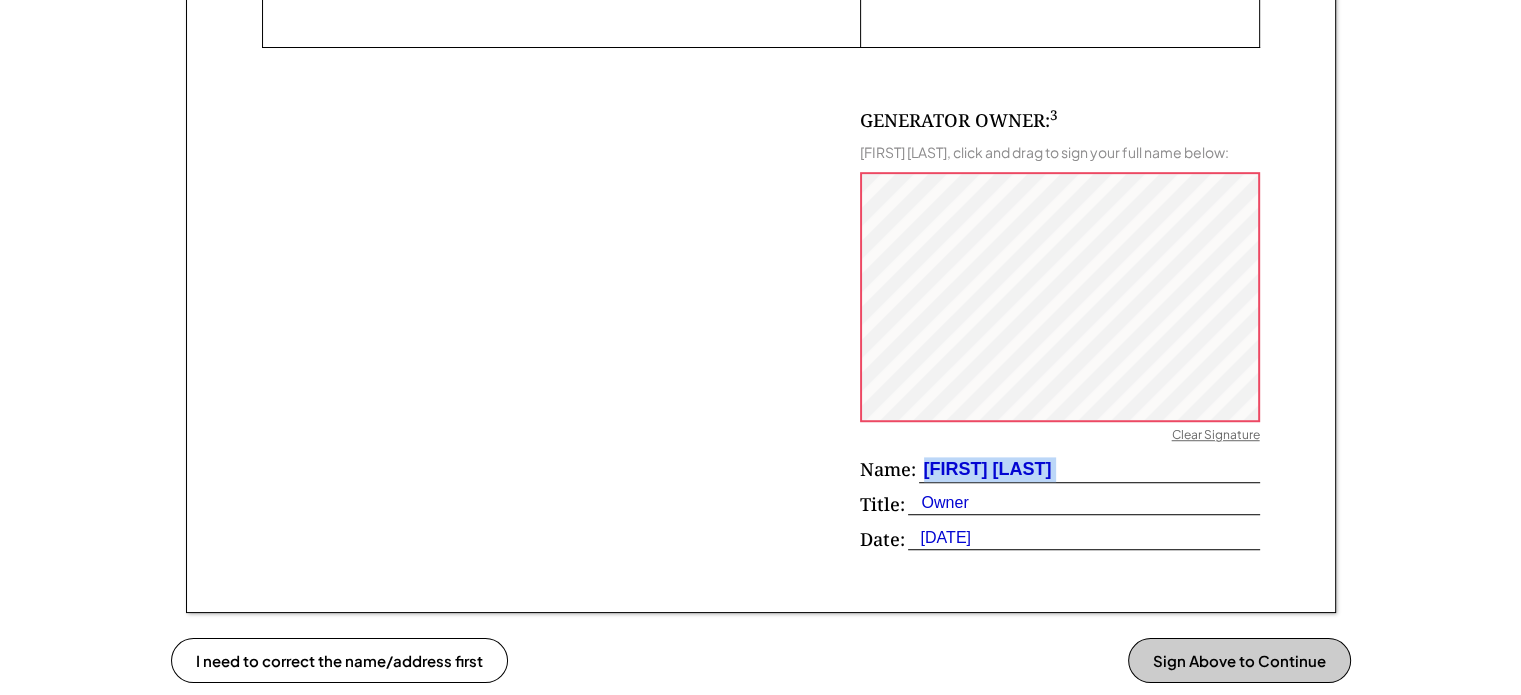 click on "[FIRST] [LAST]" at bounding box center [985, 469] 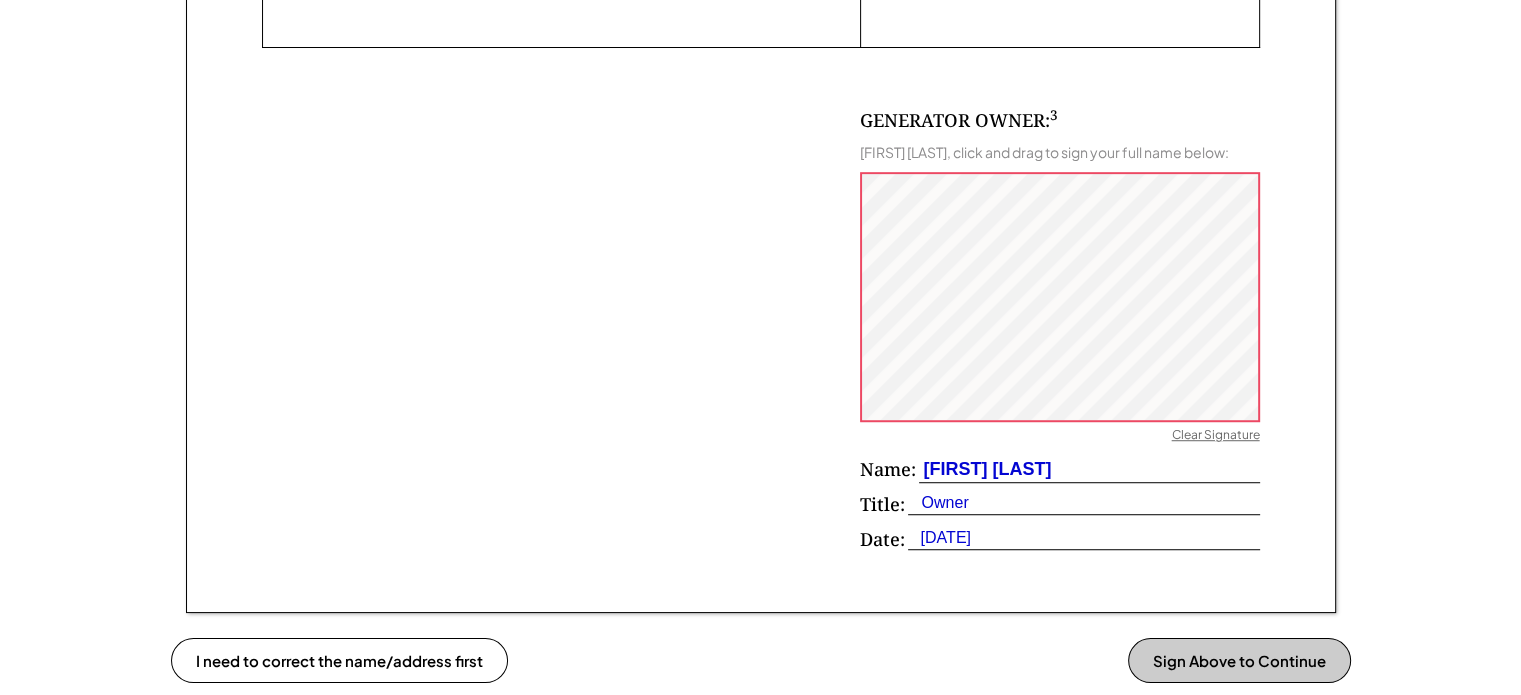 click on "GENERATOR OWNER: 3 Richard Hall, click and drag to sign your full name below:  Clear Signature Save Signature Name: Richard Hall Title: Owner Date: 7/07/25" at bounding box center [761, 305] 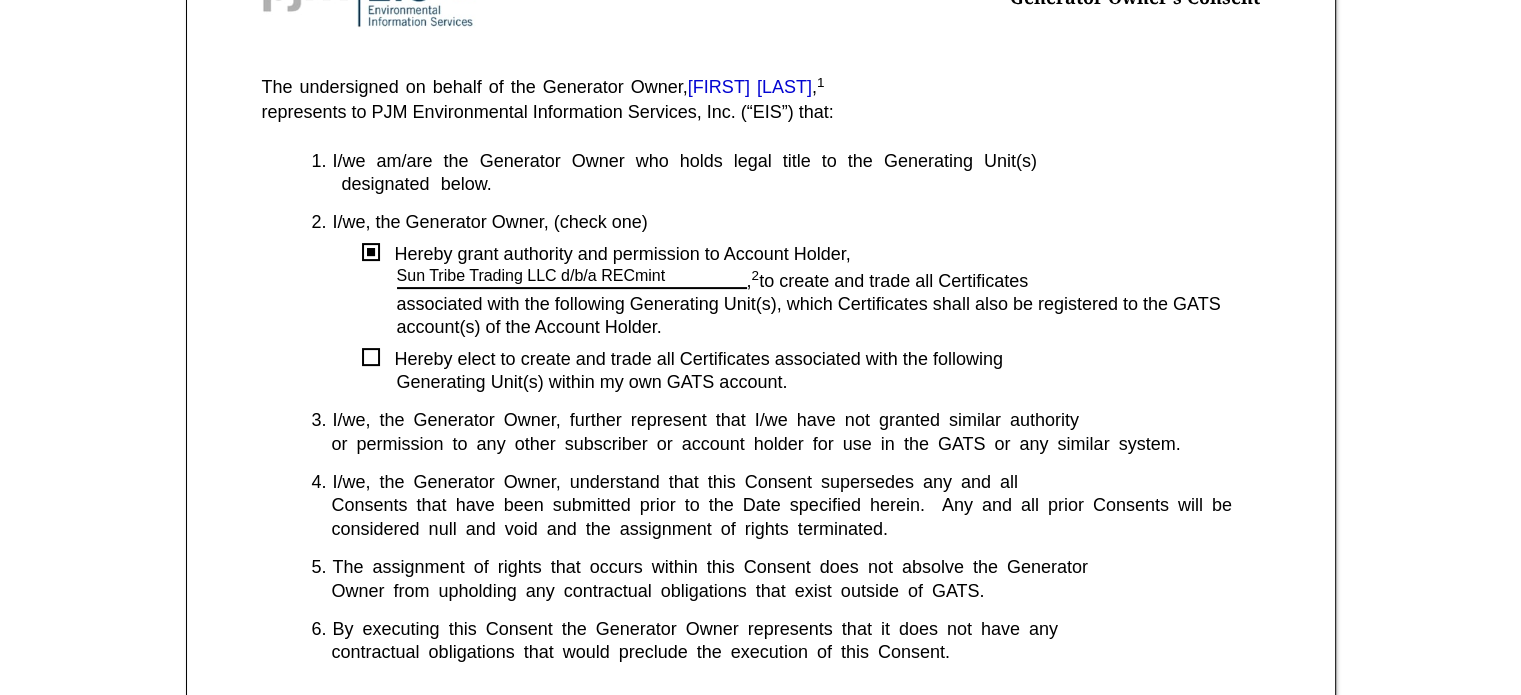 scroll, scrollTop: 480, scrollLeft: 0, axis: vertical 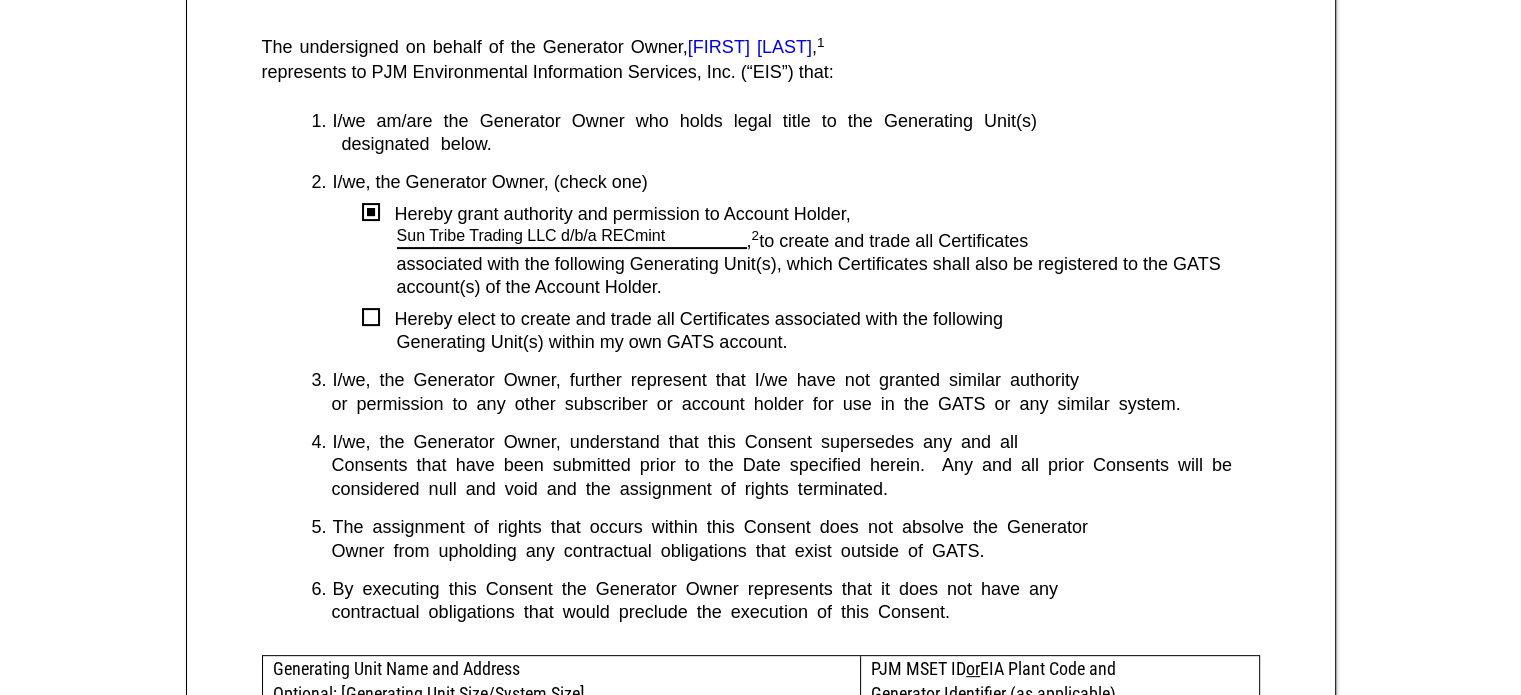 click on "[FIRST] [LAST]" at bounding box center (750, 47) 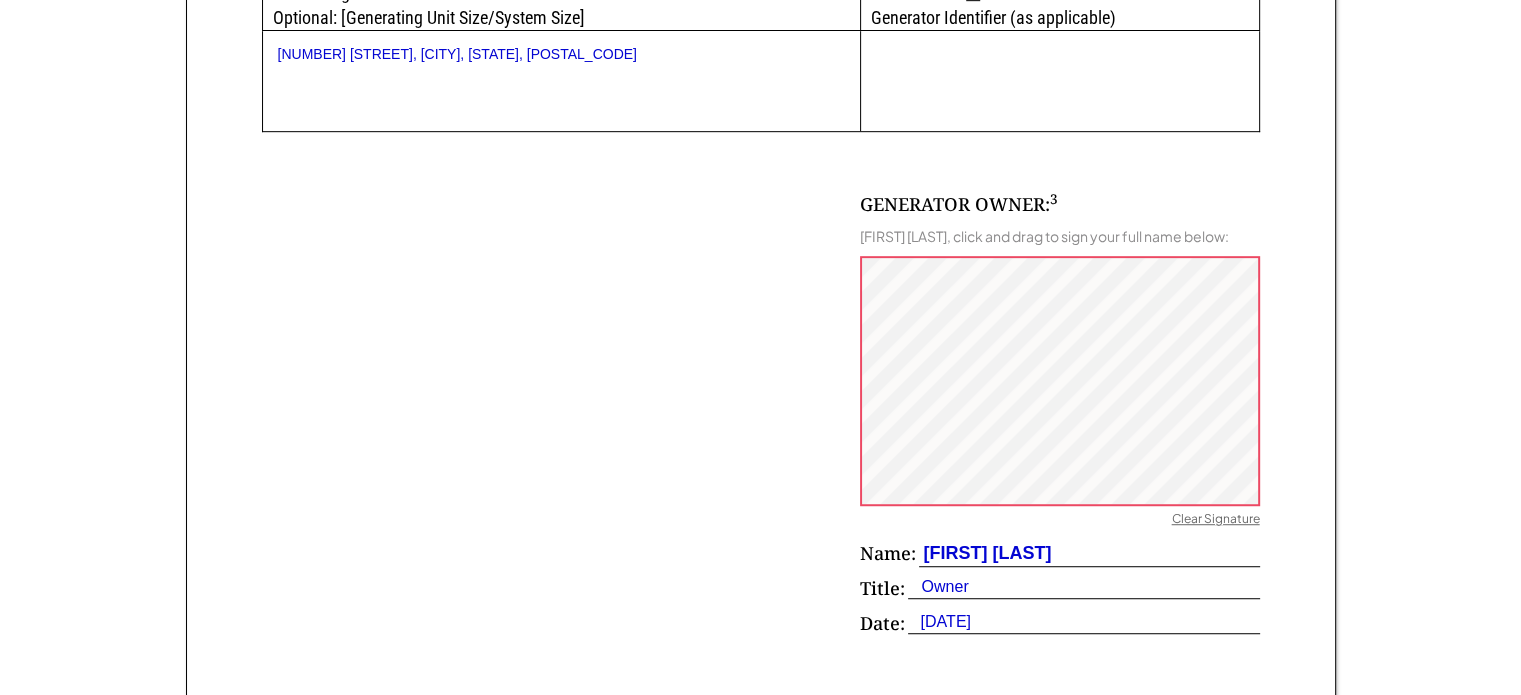 scroll, scrollTop: 1160, scrollLeft: 0, axis: vertical 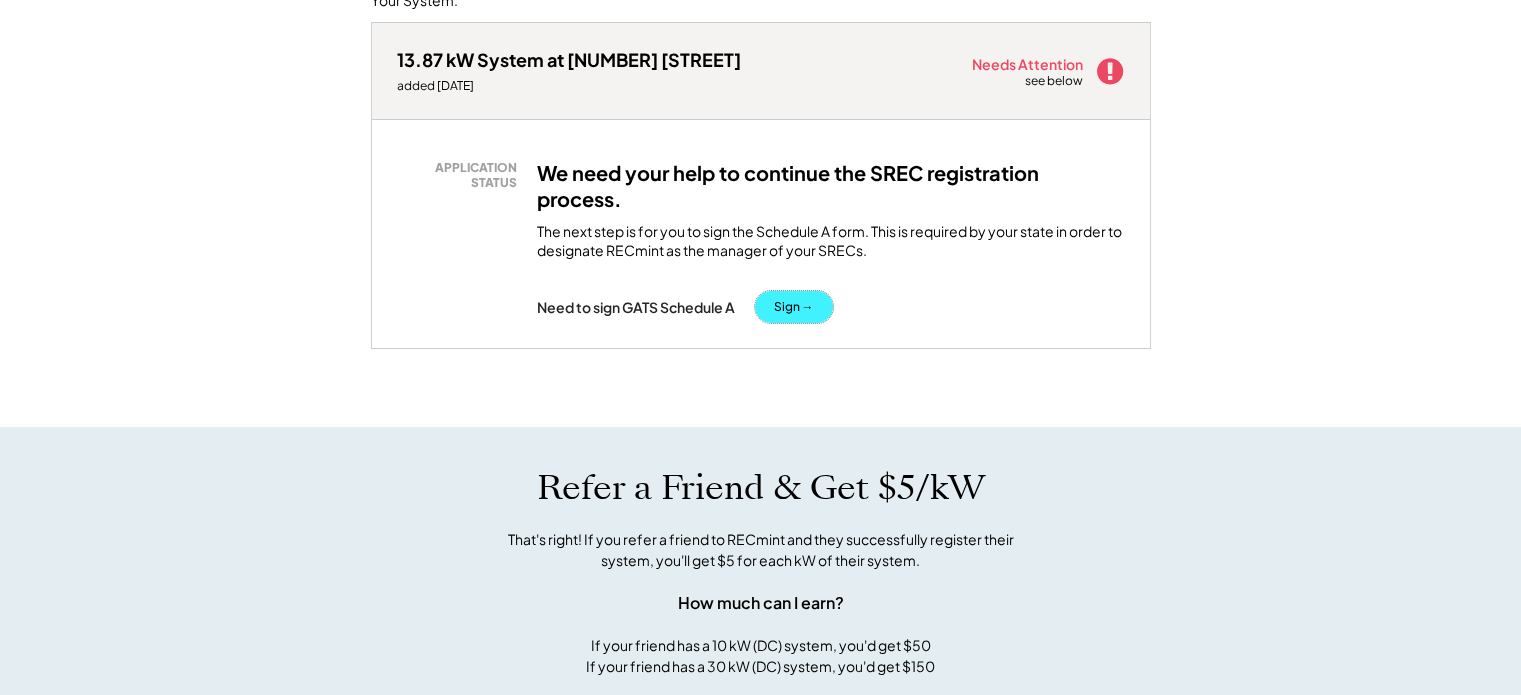click on "Sign →" at bounding box center (794, 307) 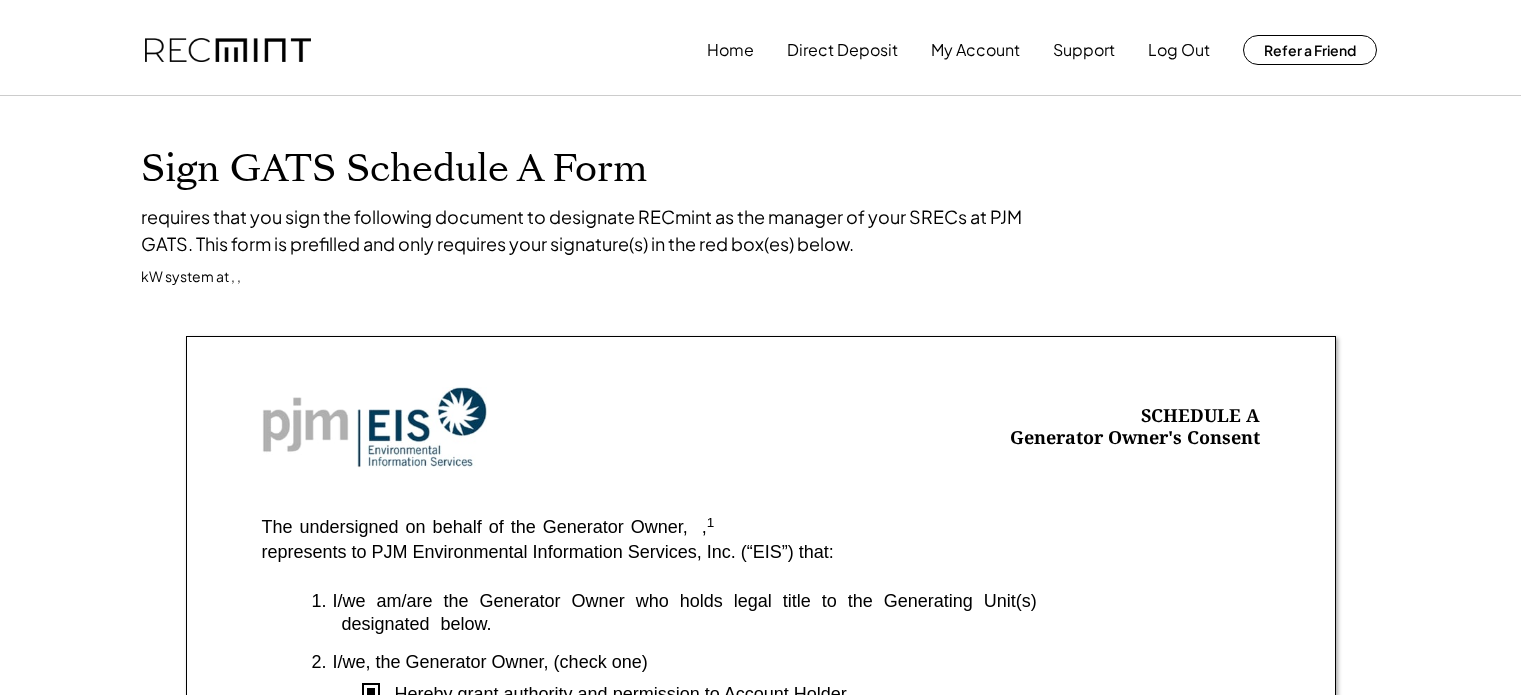 scroll, scrollTop: 0, scrollLeft: 0, axis: both 